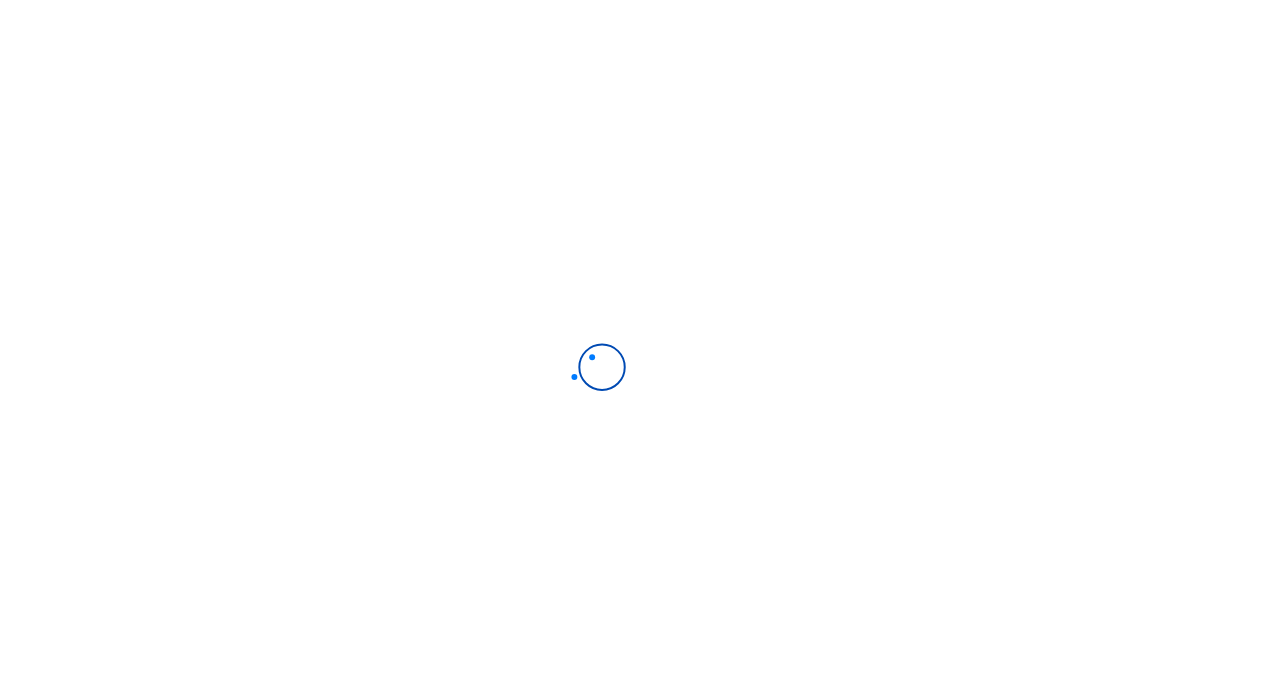 scroll, scrollTop: 0, scrollLeft: 0, axis: both 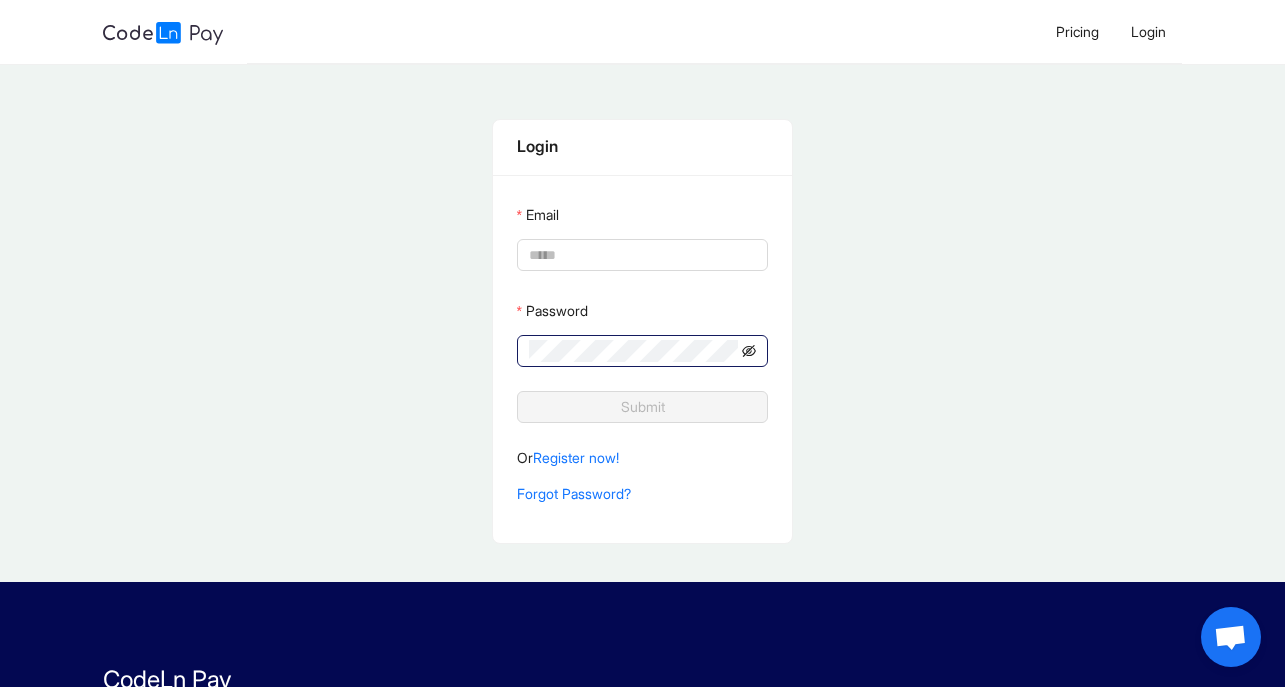 type on "**********" 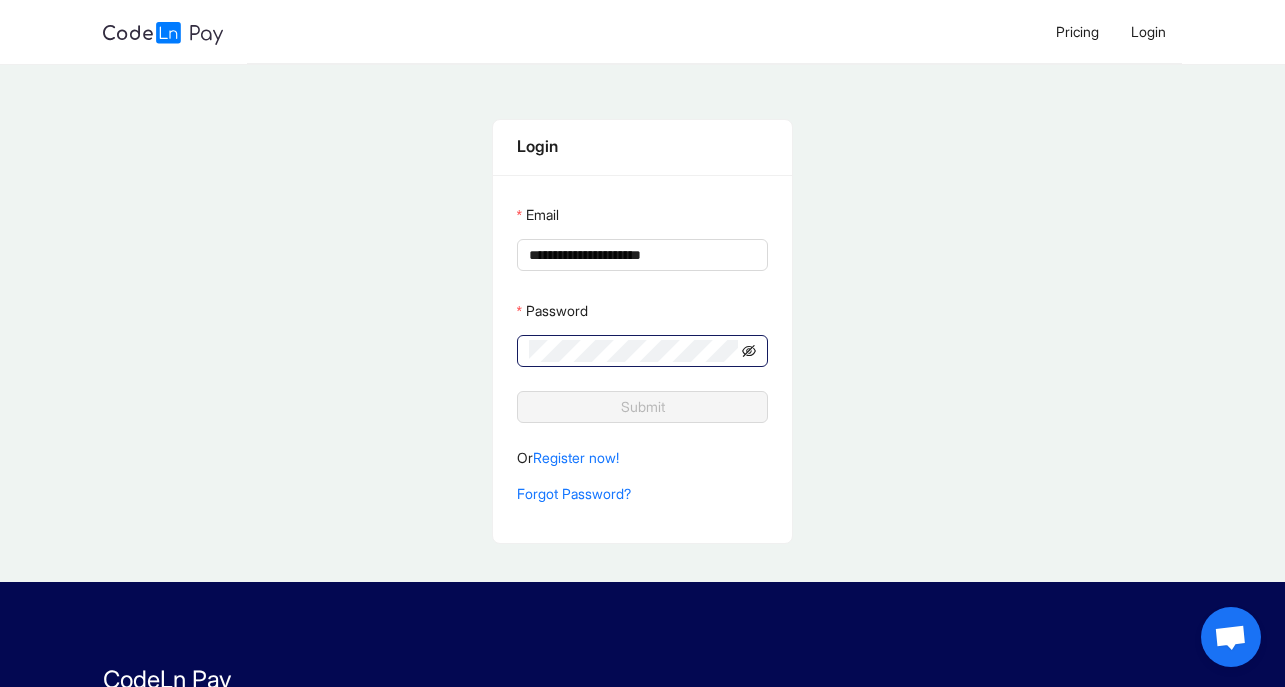 click at bounding box center (749, 351) 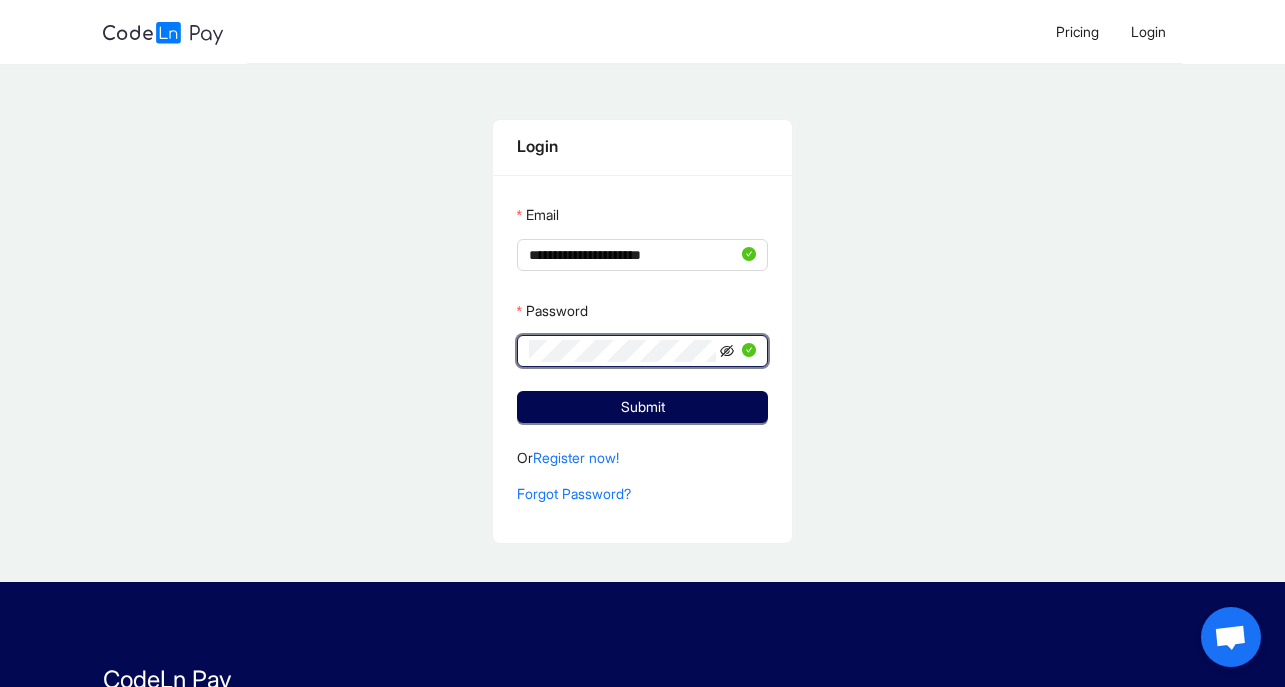 click 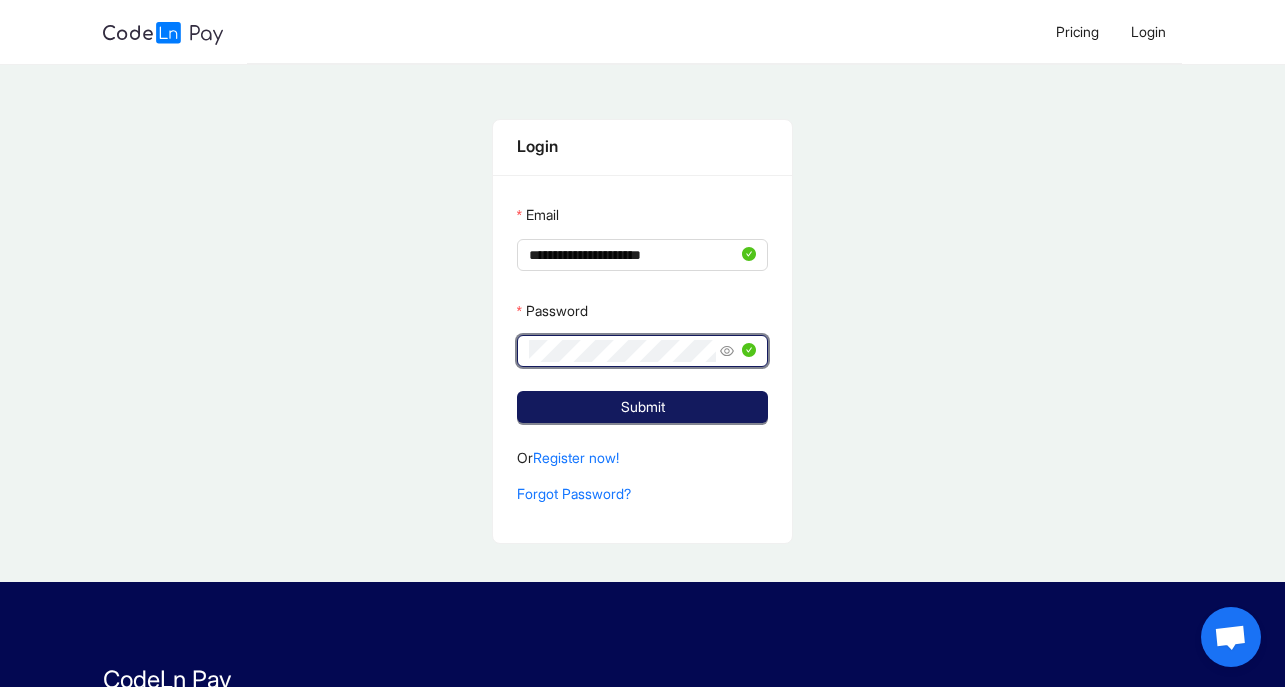 click on "Submit" 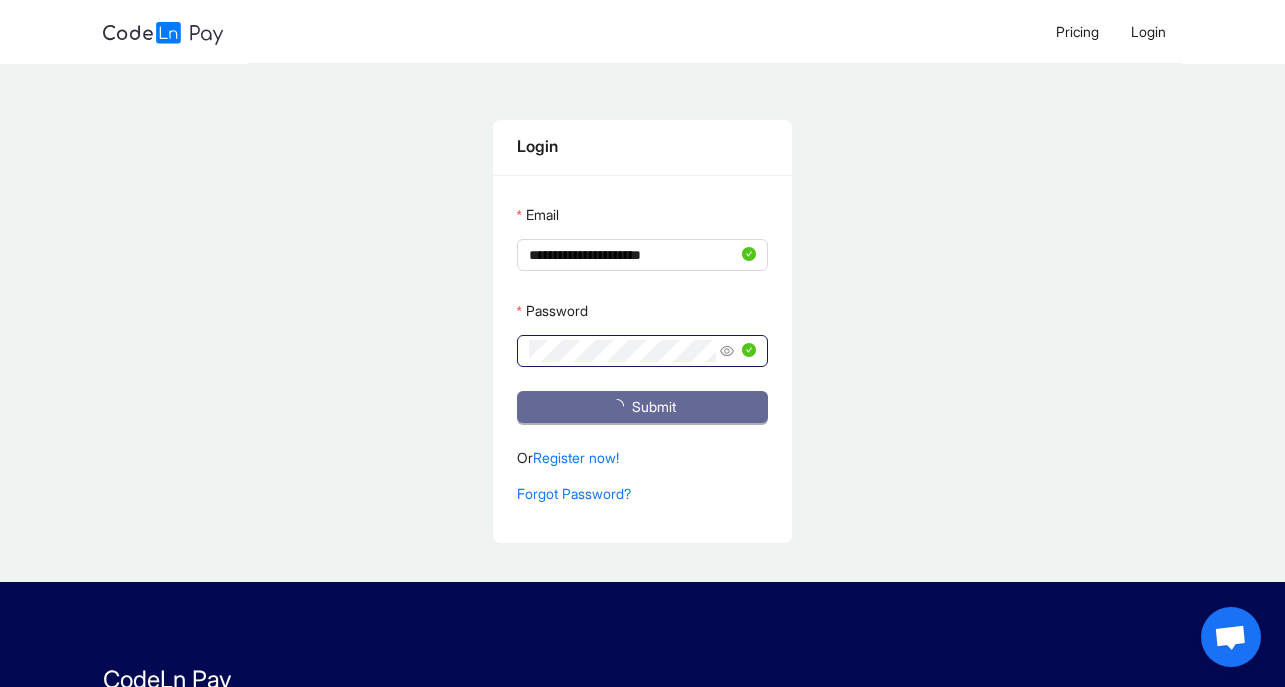 click on "Submit" 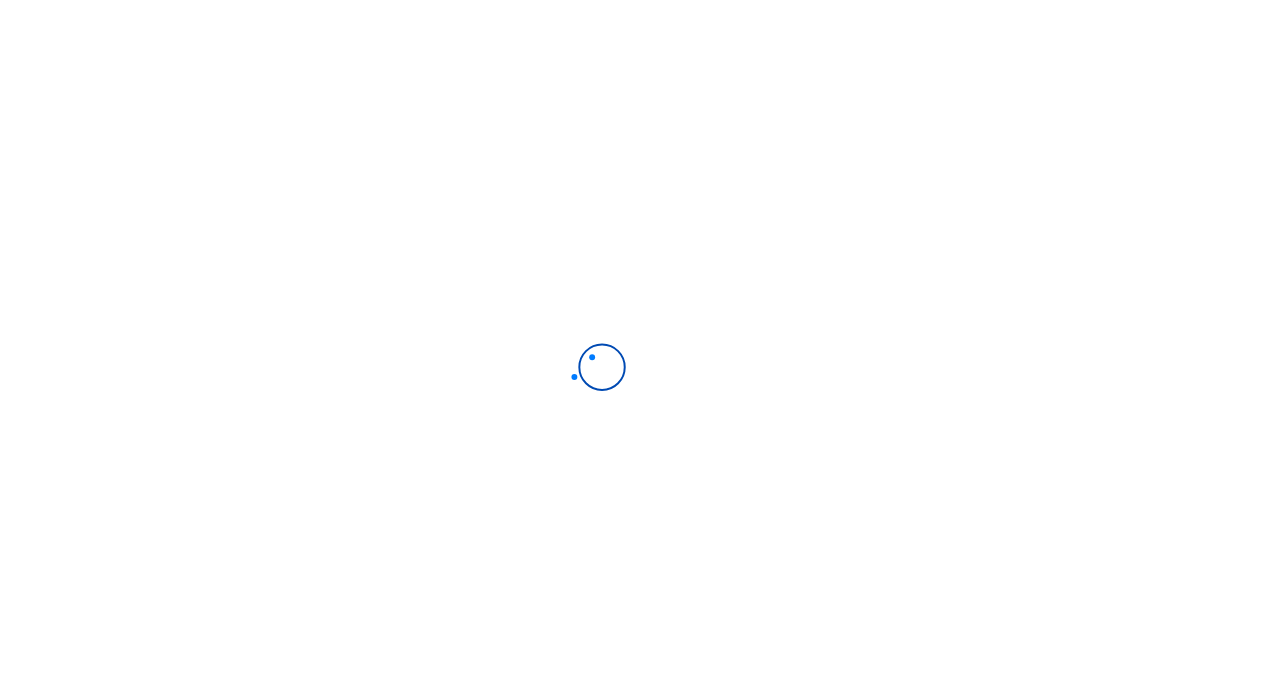 scroll, scrollTop: 0, scrollLeft: 0, axis: both 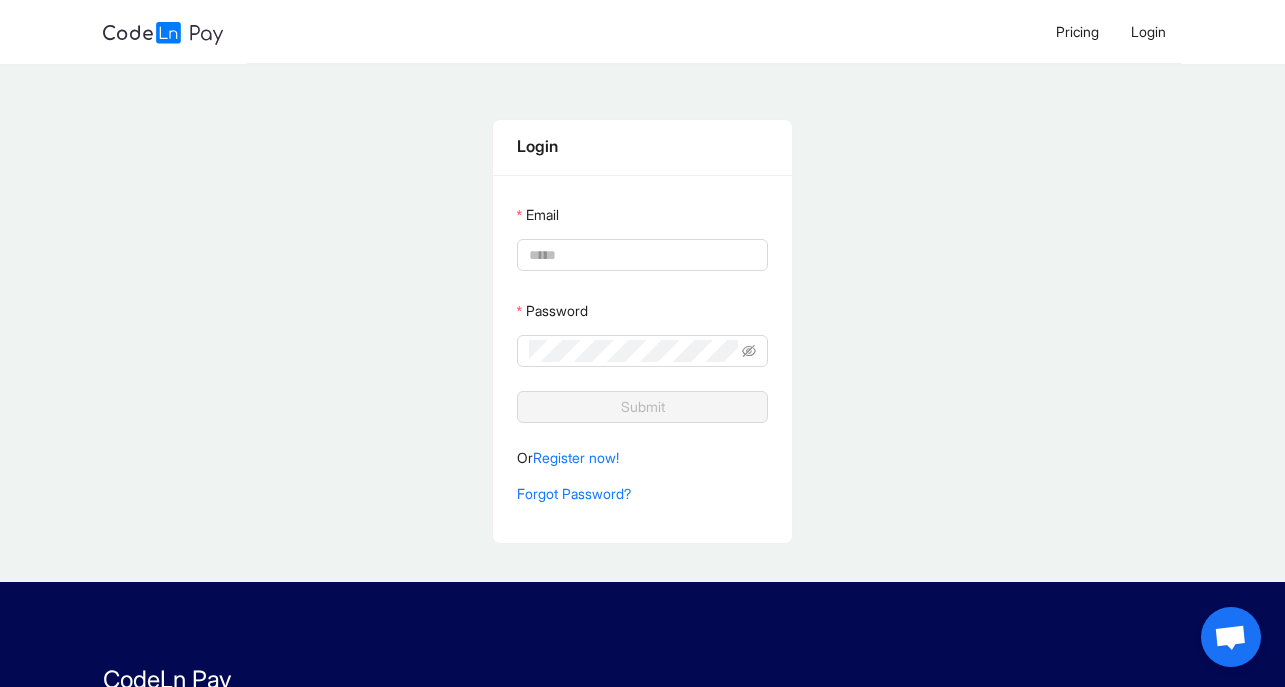 type on "**********" 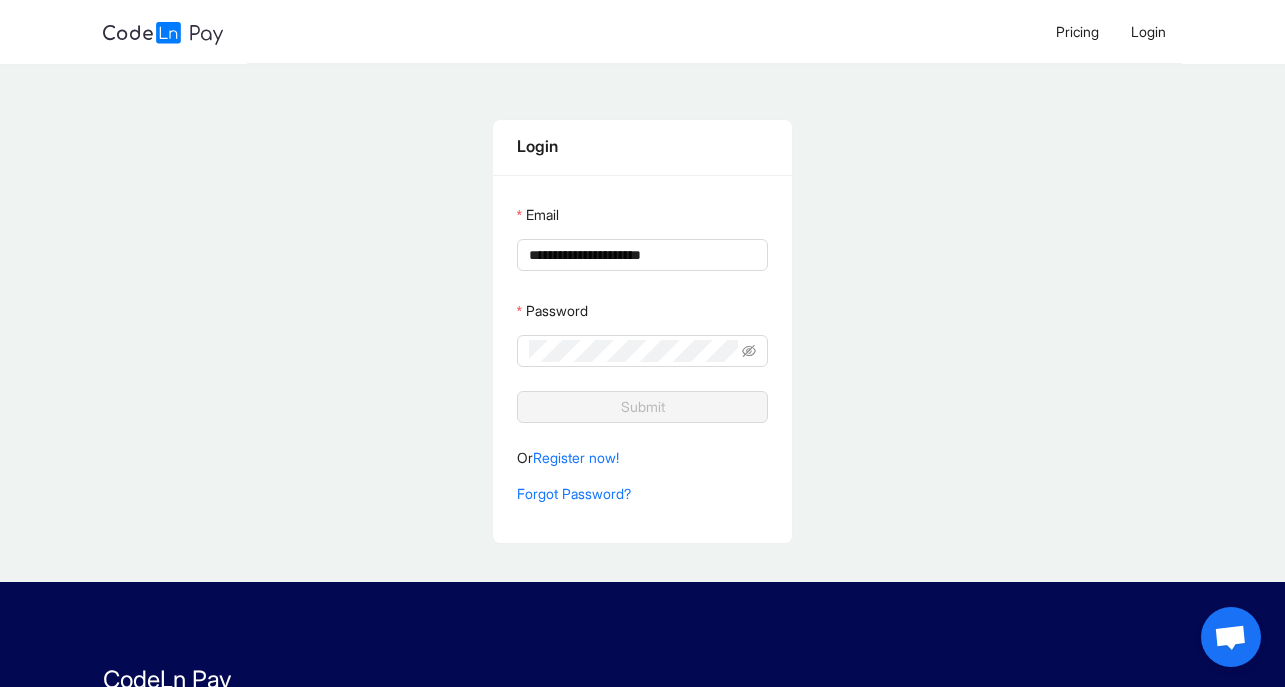 click on "Submit" 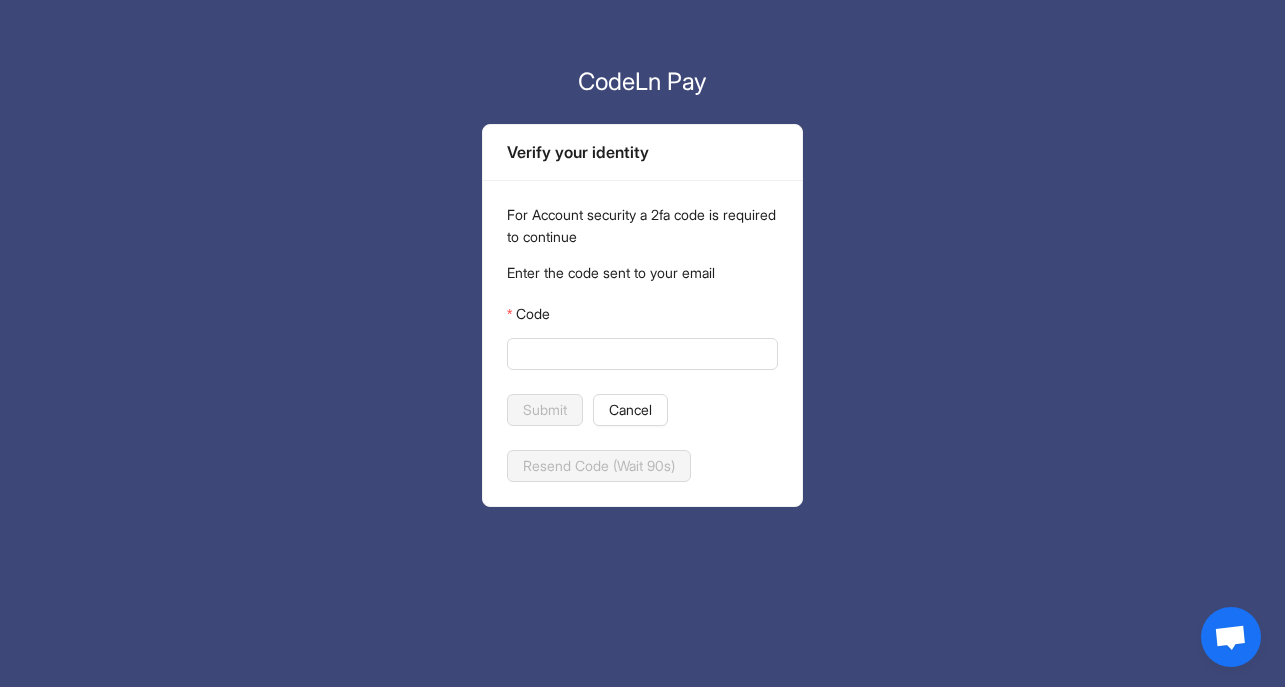 click on "Submit Cancel" at bounding box center (642, 410) 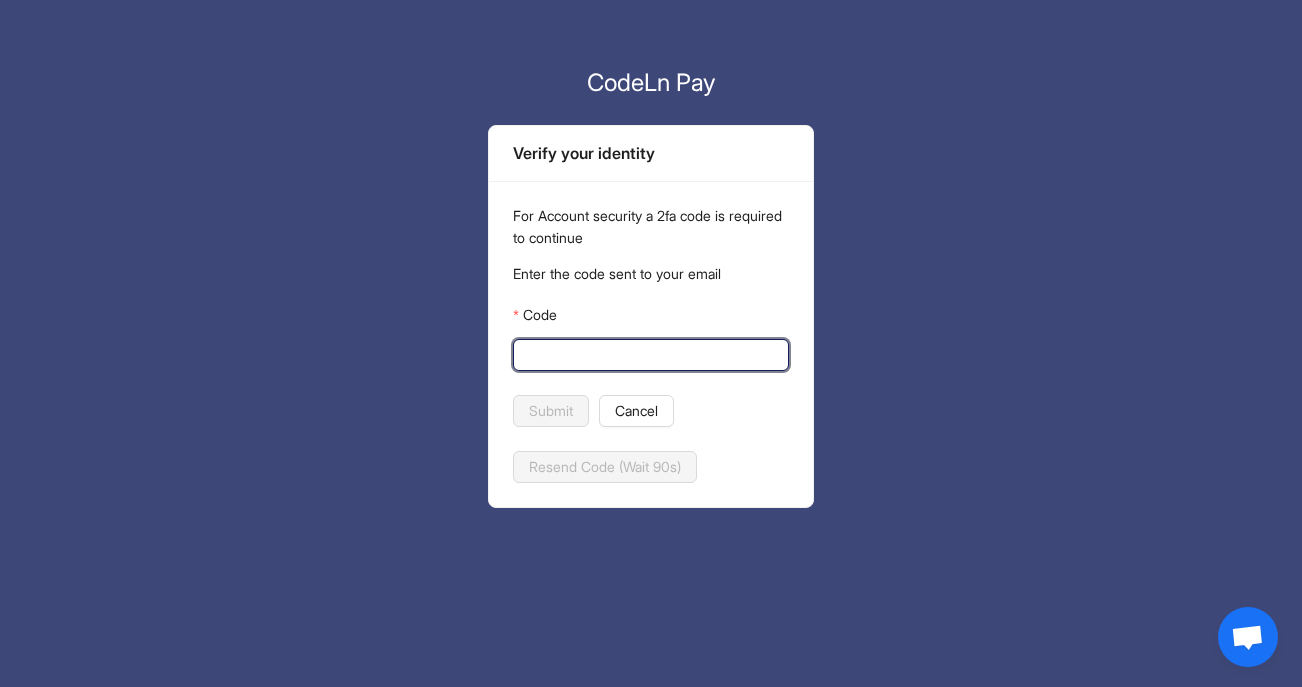 click on "Code" at bounding box center (649, 355) 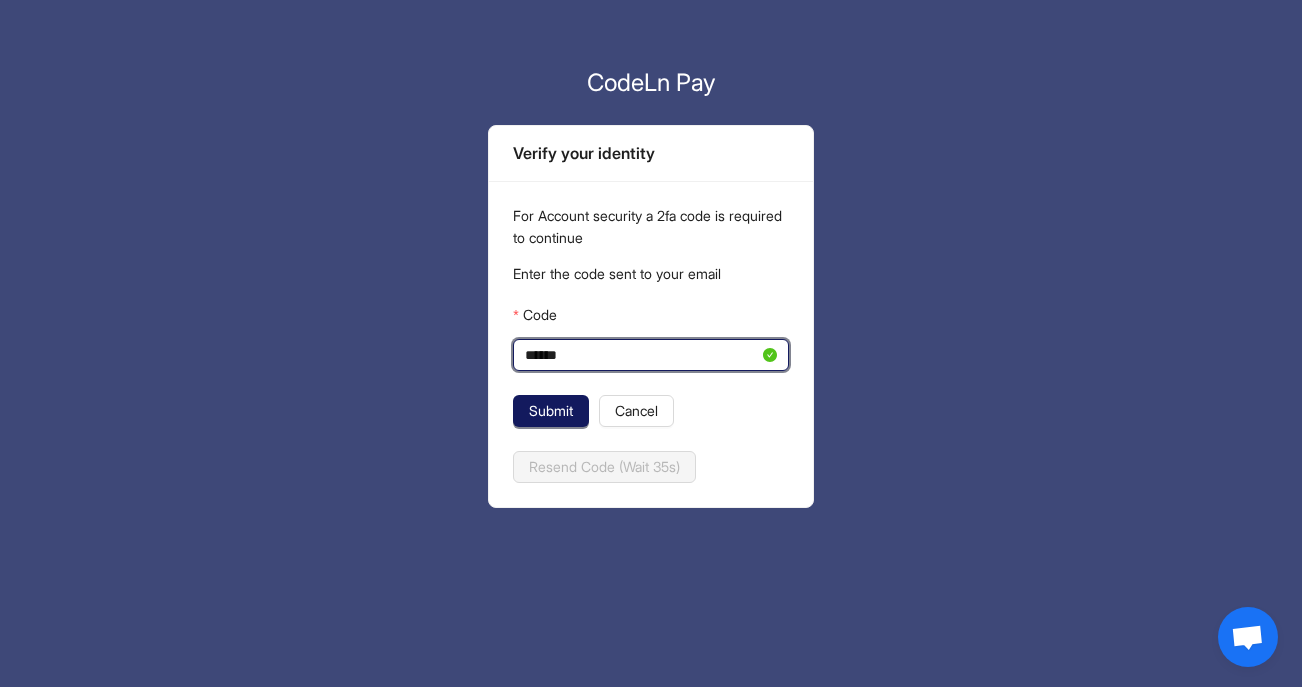 type on "******" 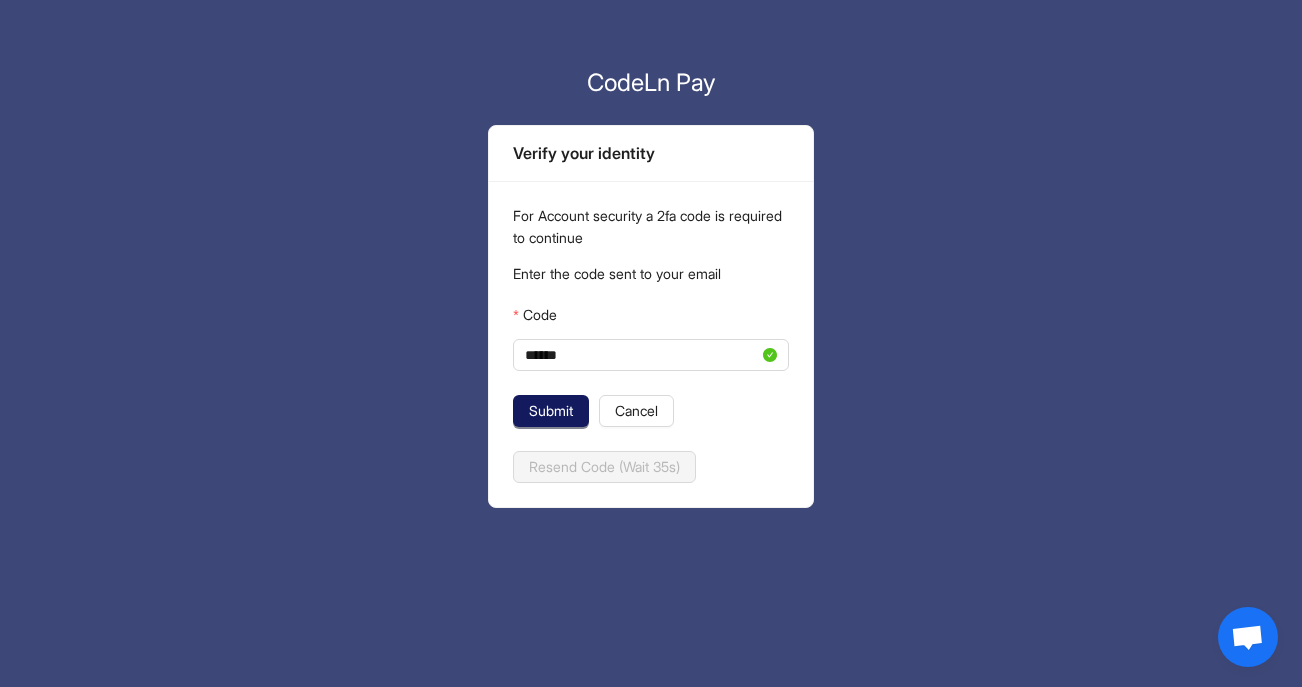 click on "Submit" 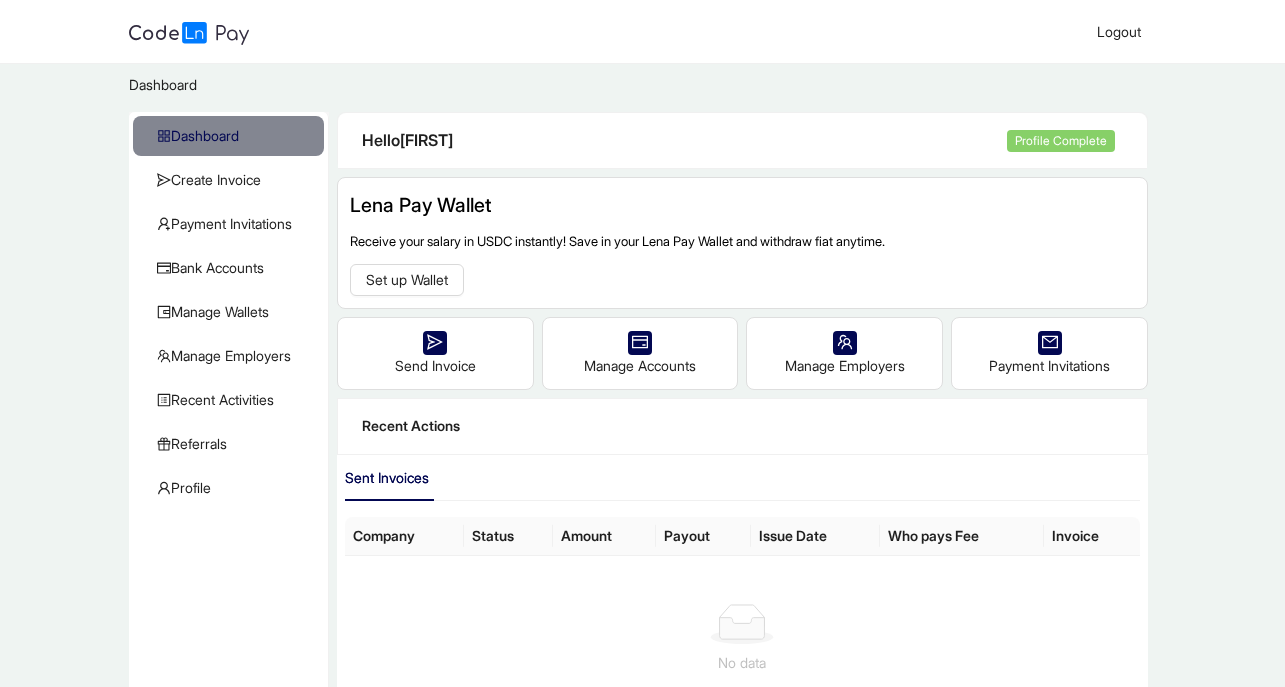 scroll, scrollTop: 0, scrollLeft: 0, axis: both 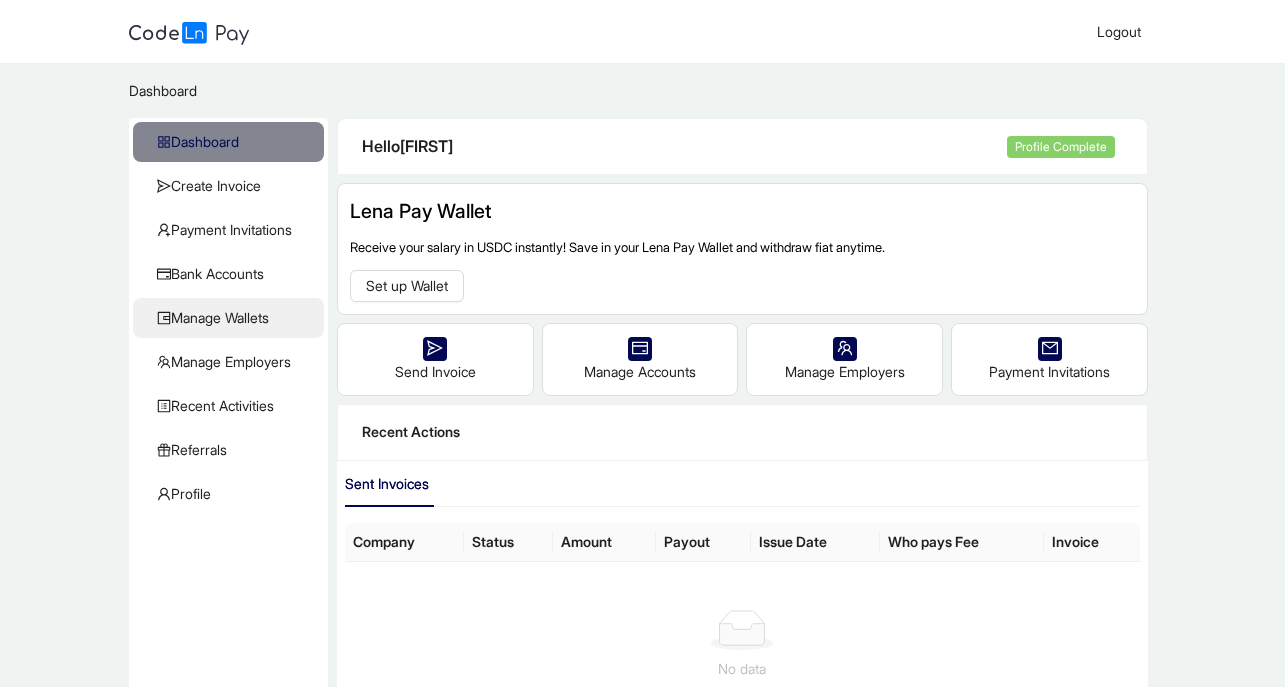 click on "Manage Wallets" 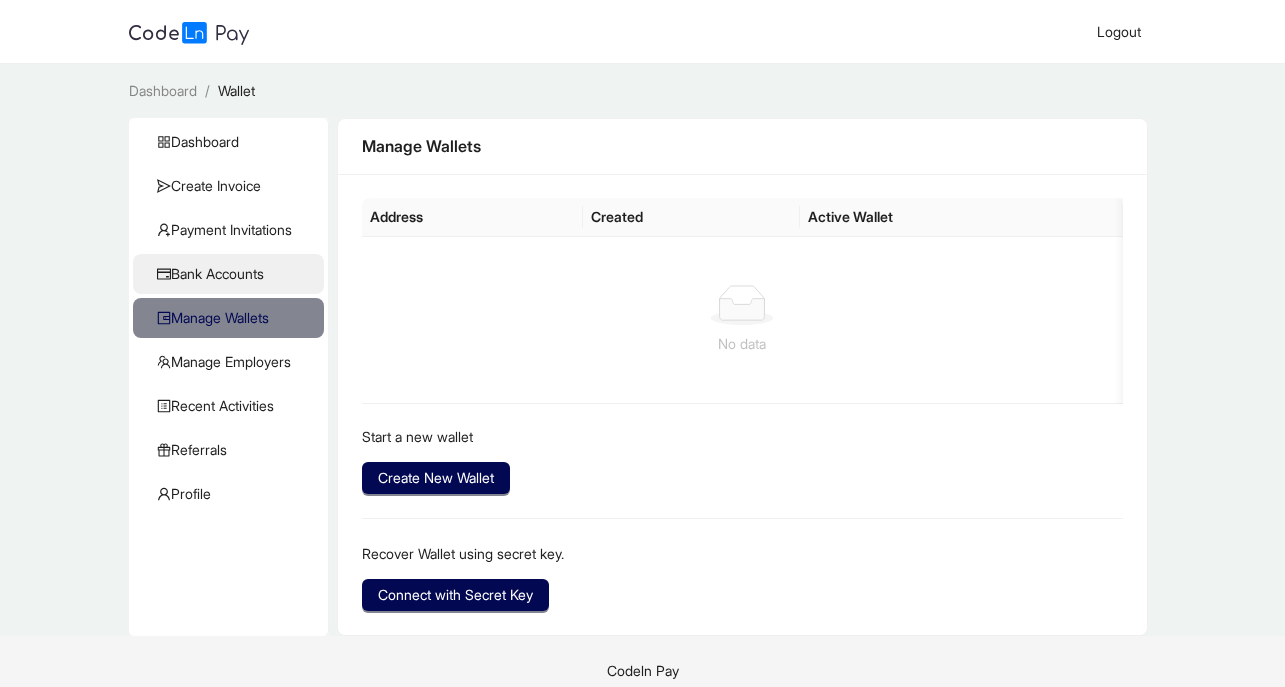 click on "Bank Accounts" 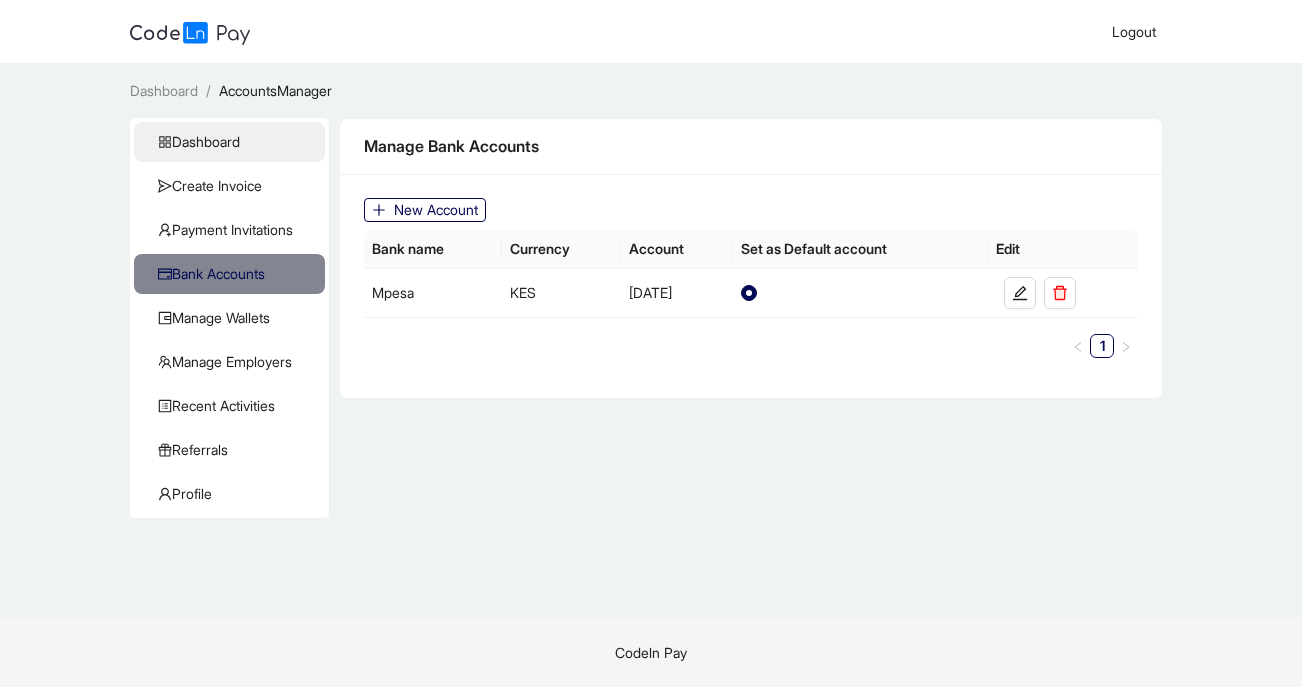 click on "Dashboard" 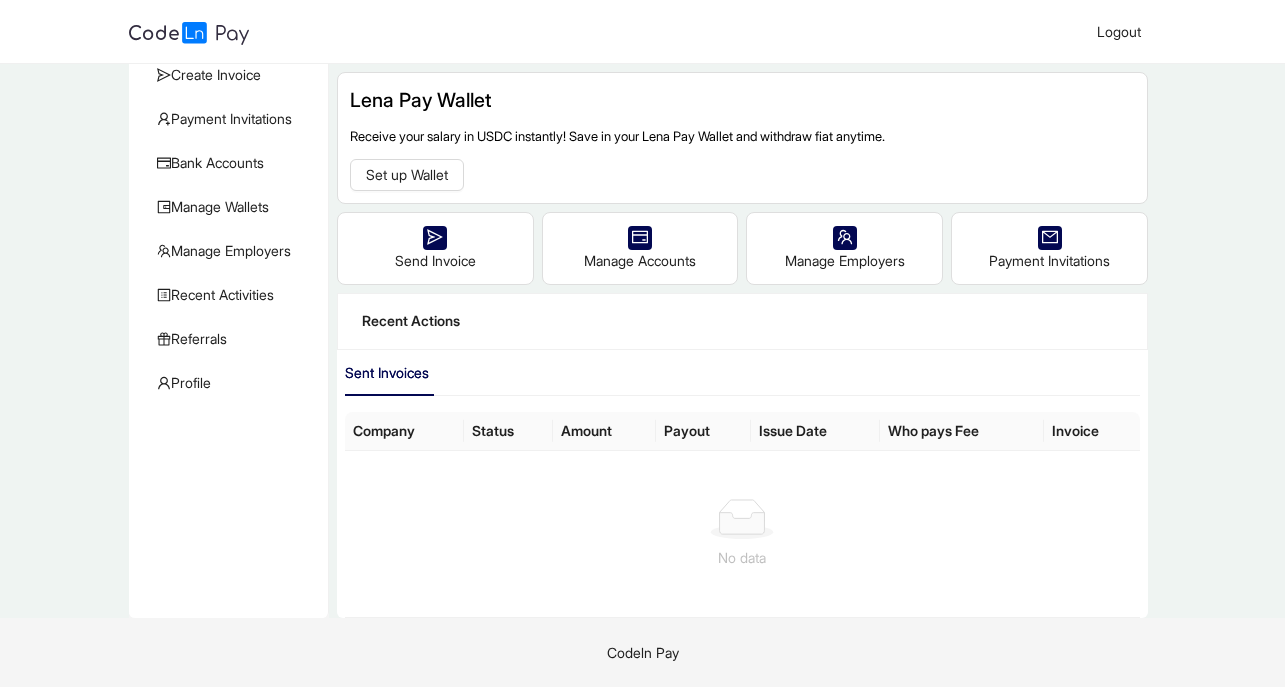 scroll, scrollTop: 0, scrollLeft: 0, axis: both 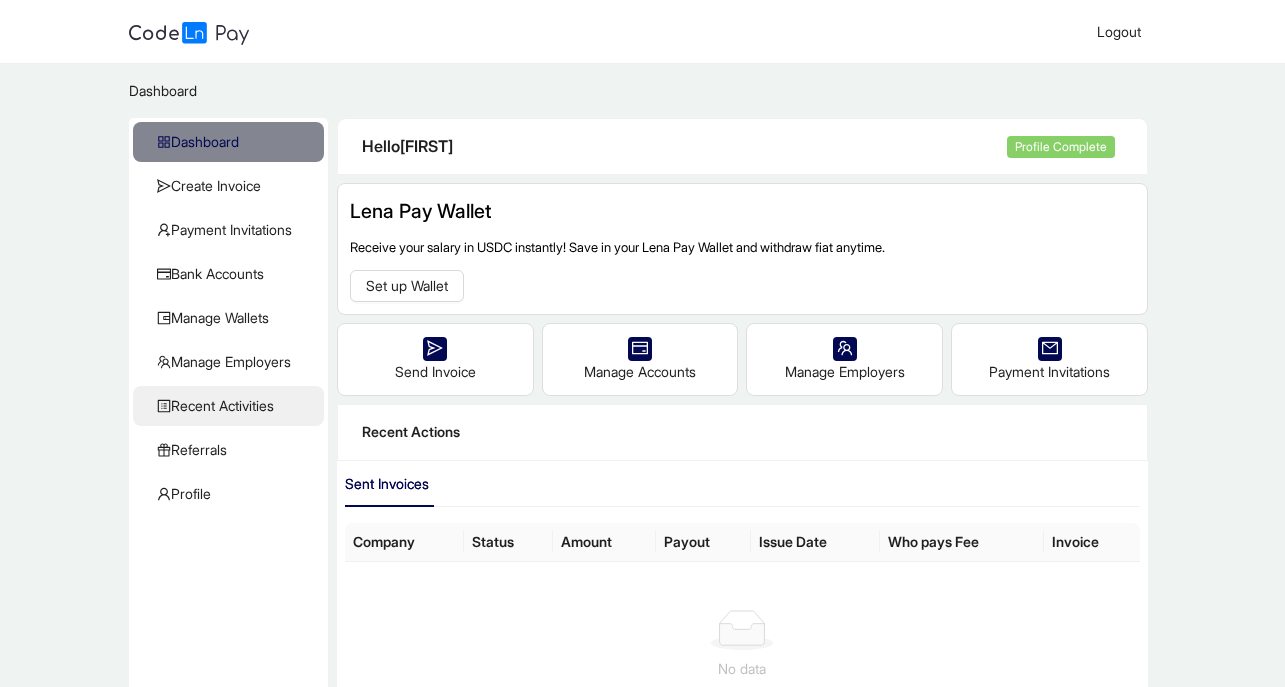 click on "Recent Activities" 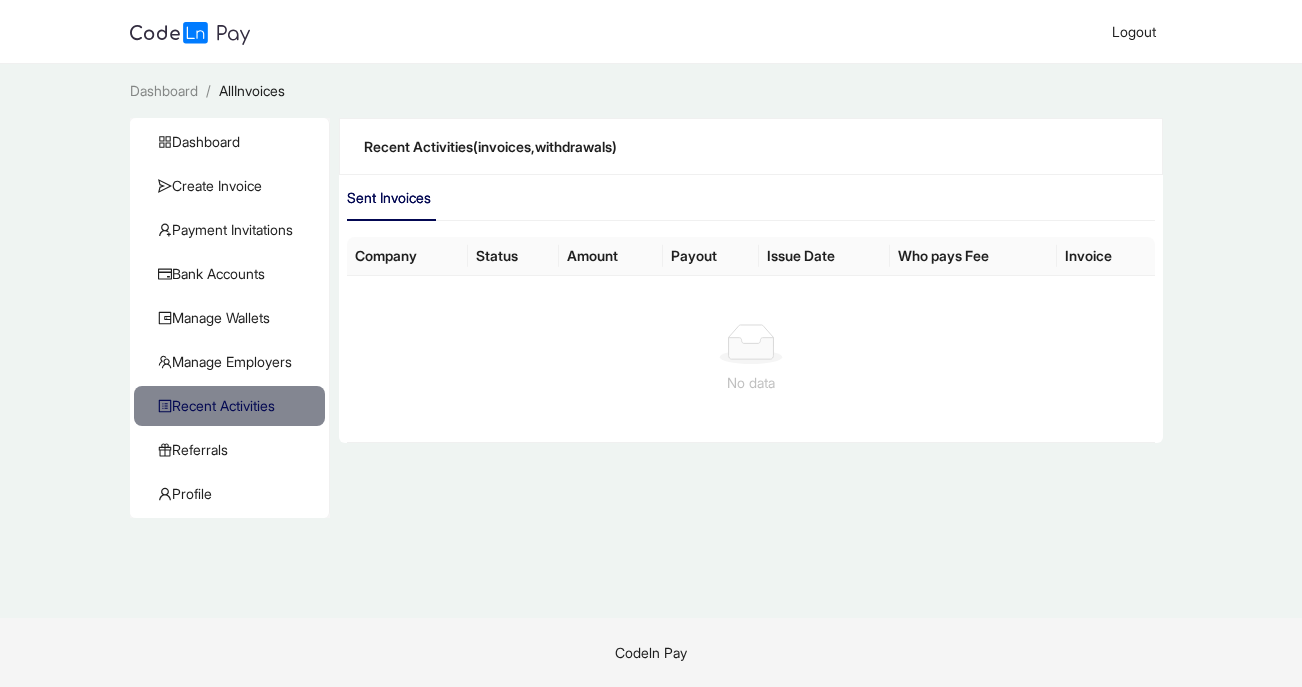 click on "Company" 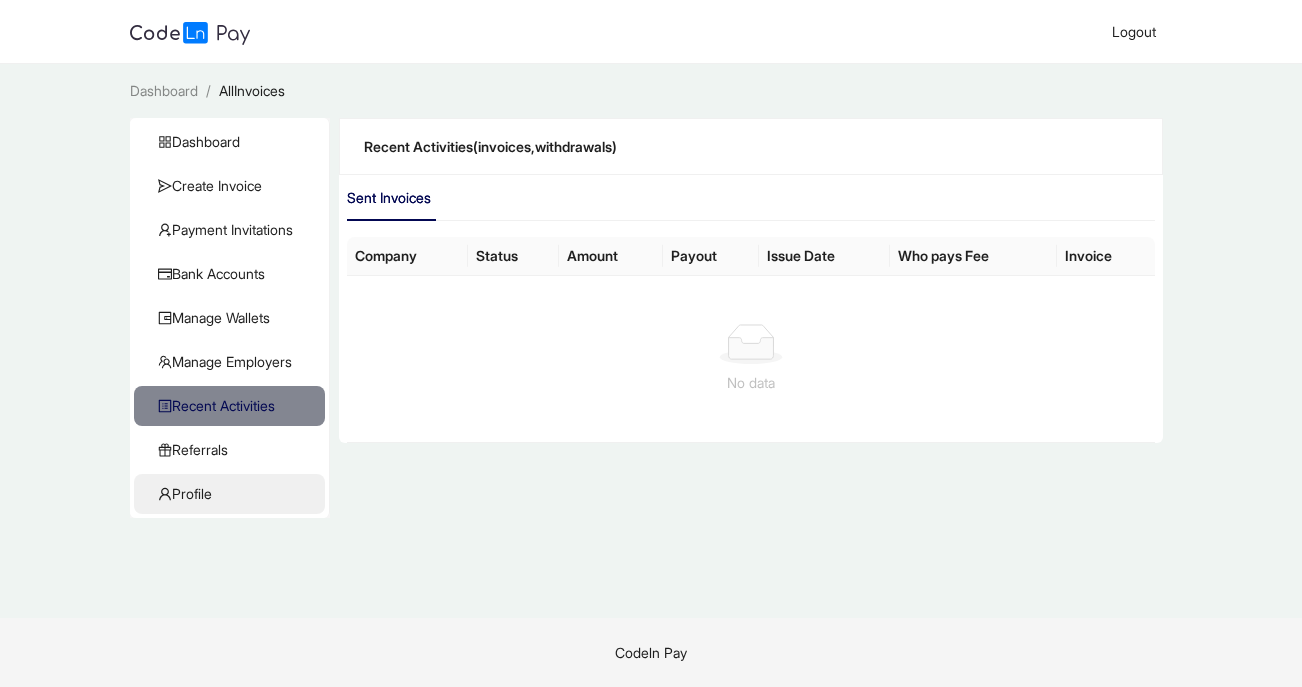 click on "Profile" 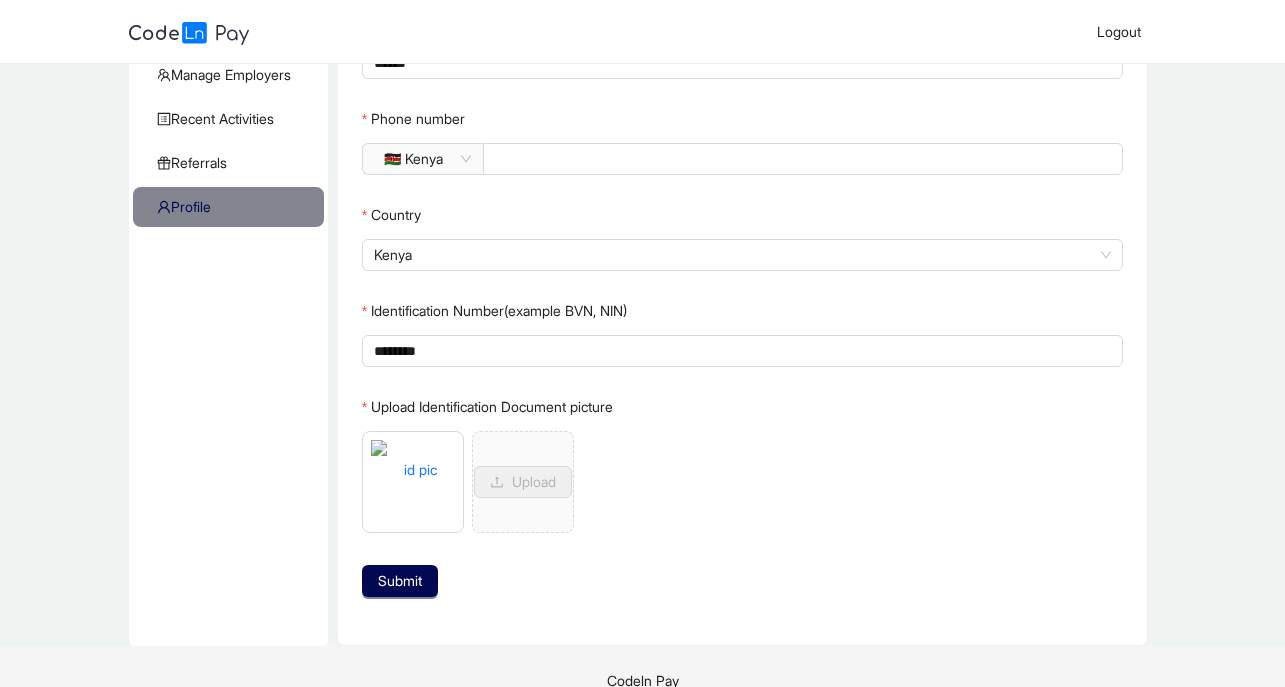 scroll, scrollTop: 315, scrollLeft: 0, axis: vertical 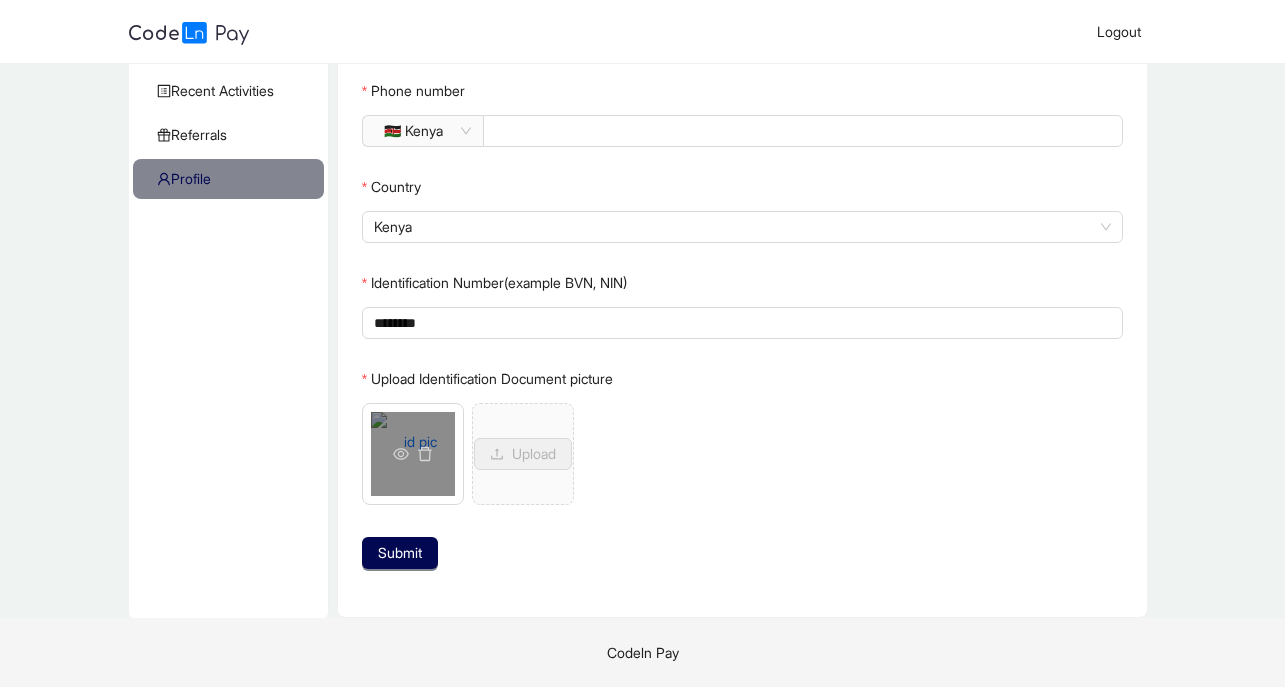click 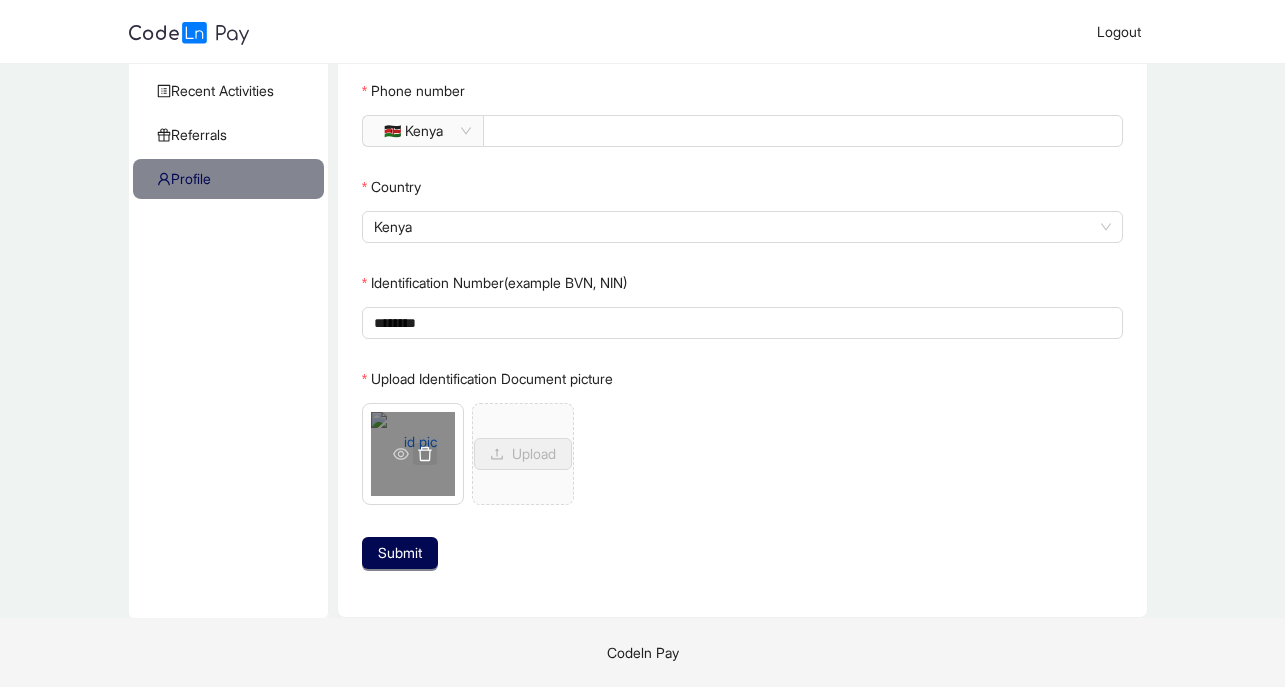 click 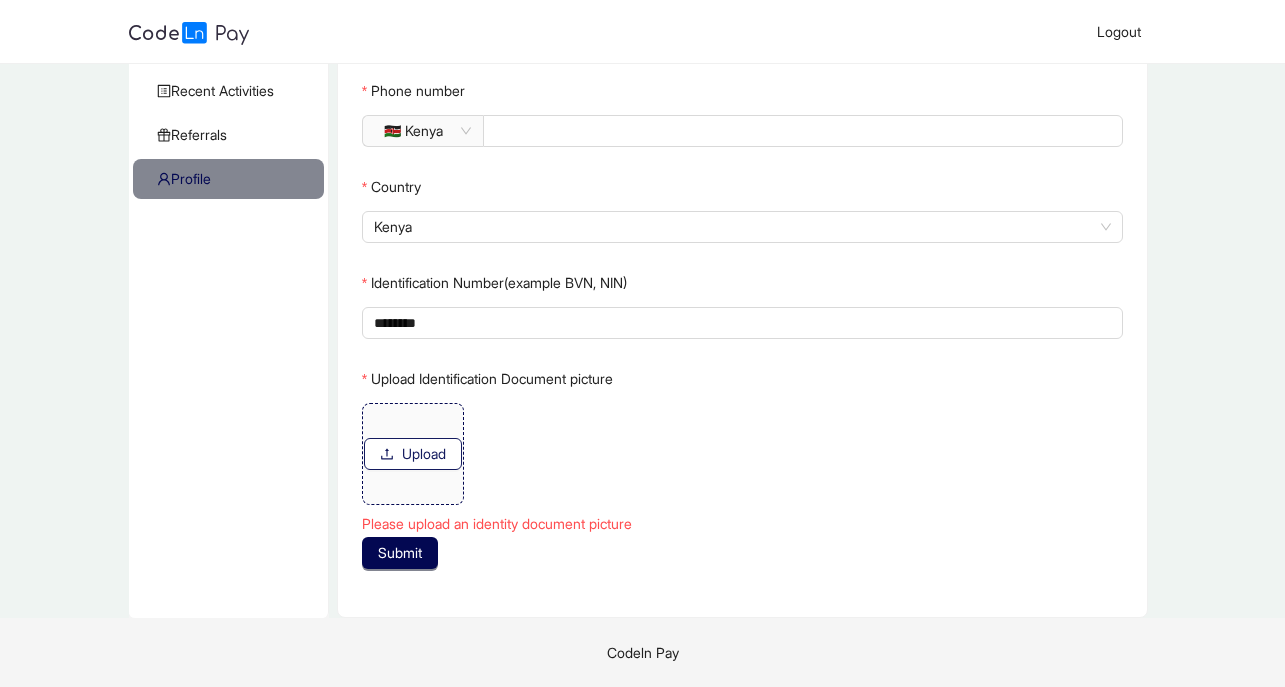 click on "Upload" 